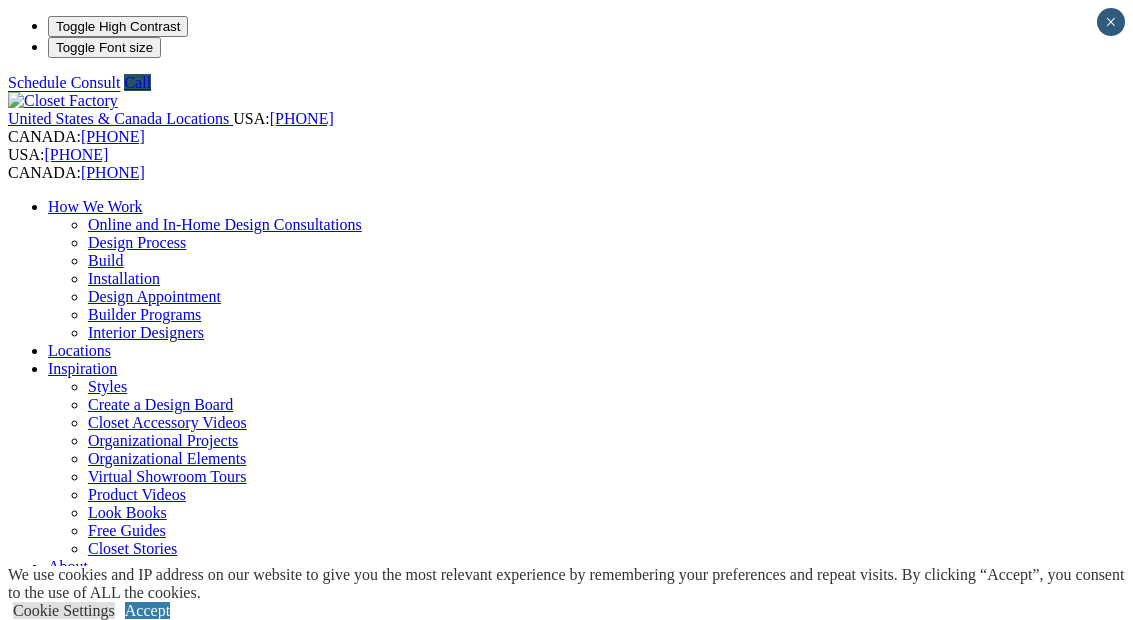 scroll, scrollTop: 0, scrollLeft: 0, axis: both 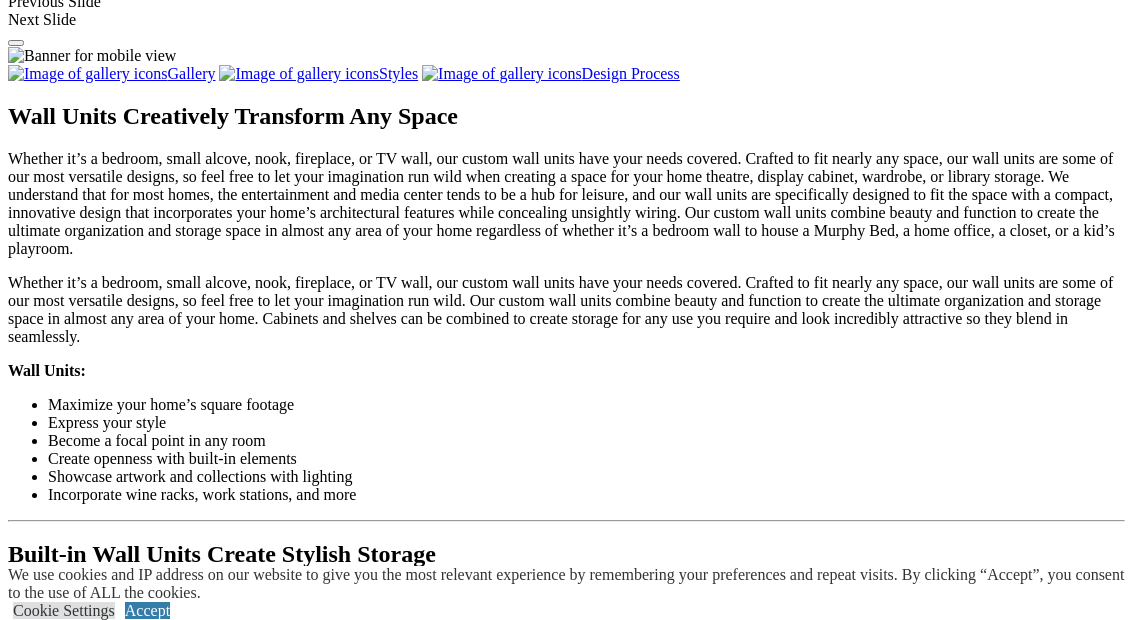 click on "Load More" at bounding box center (44, 1944) 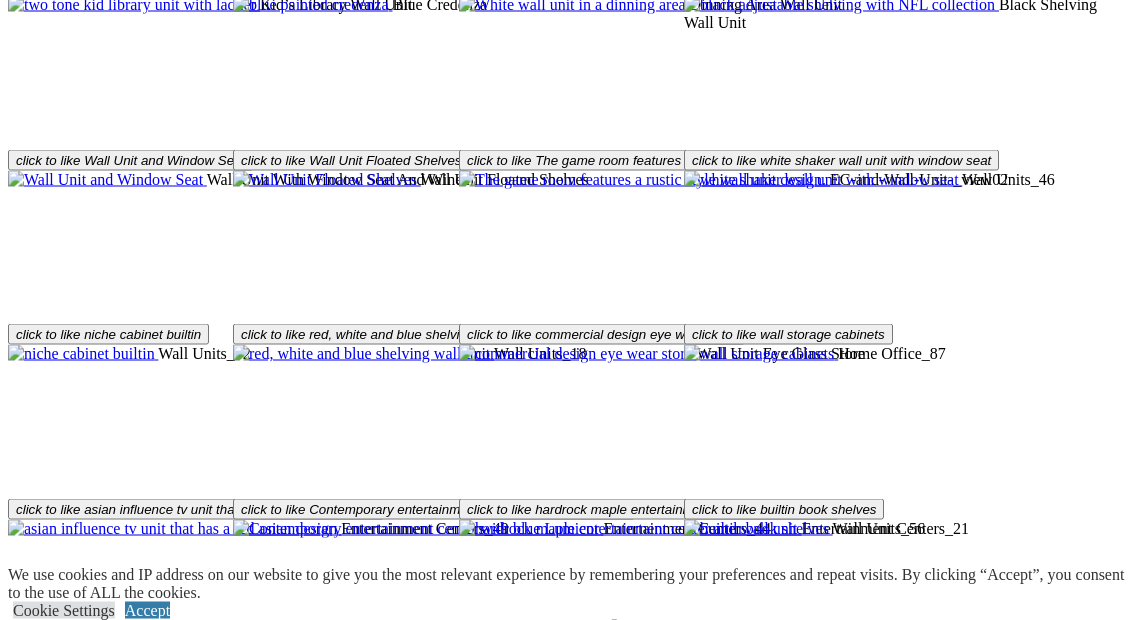 scroll, scrollTop: 3601, scrollLeft: 0, axis: vertical 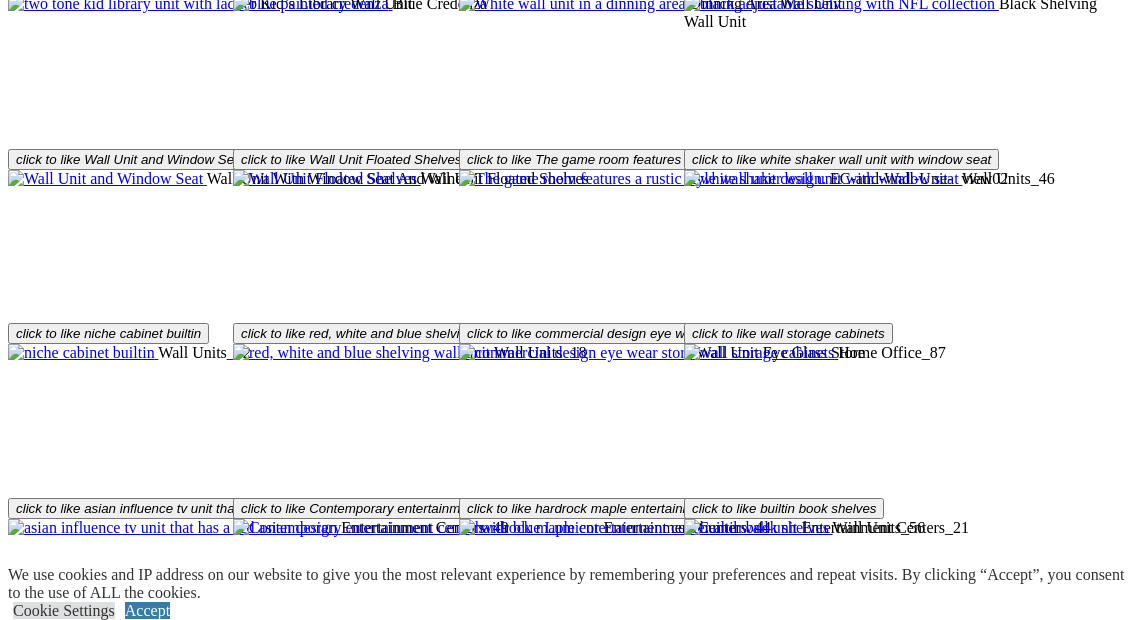 click at bounding box center (114, 1396) 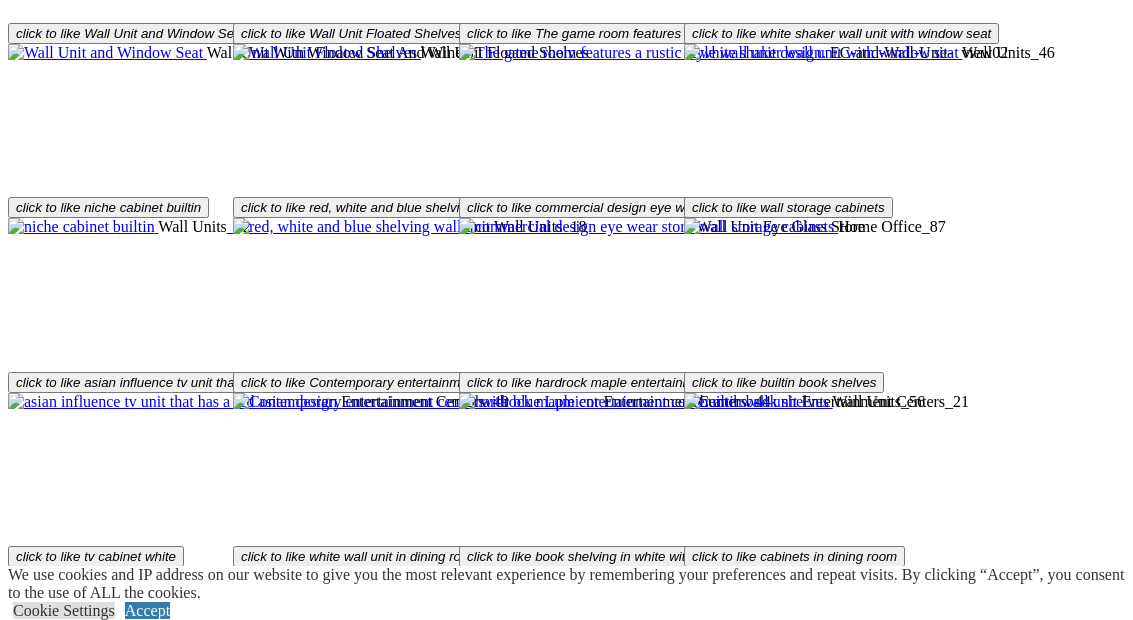 click on "×" at bounding box center [20, 7225] 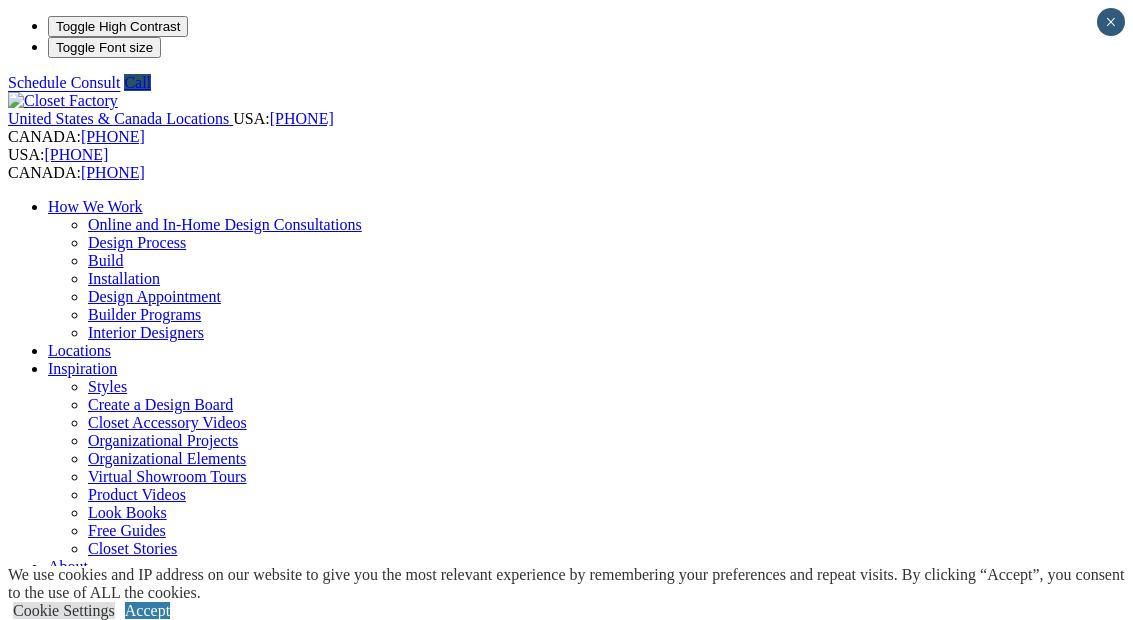 scroll, scrollTop: 0, scrollLeft: 0, axis: both 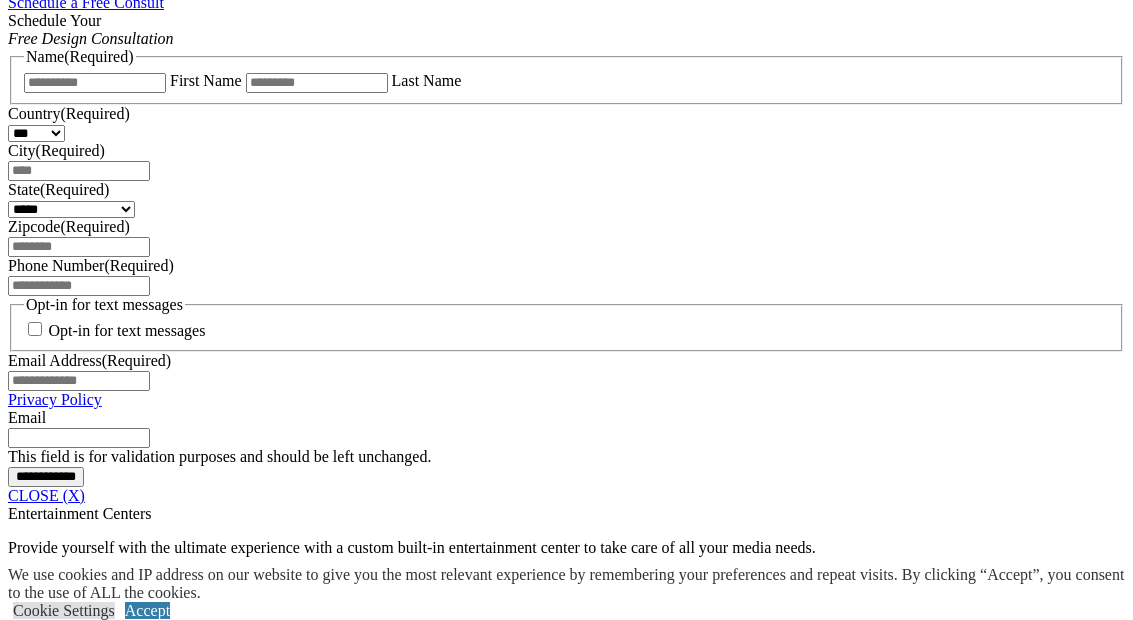click on "Your Branch
New Jersey North
ZIP code
*" at bounding box center (566, -551) 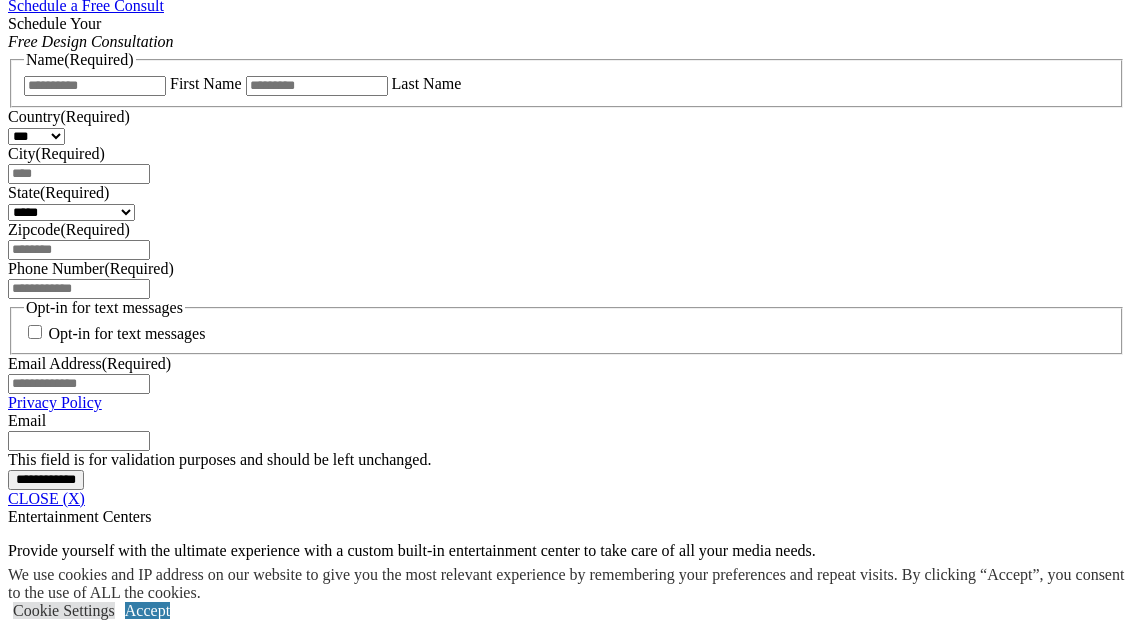 click on "Your Branch
New Jersey North
ZIP code
*" at bounding box center [566, -550] 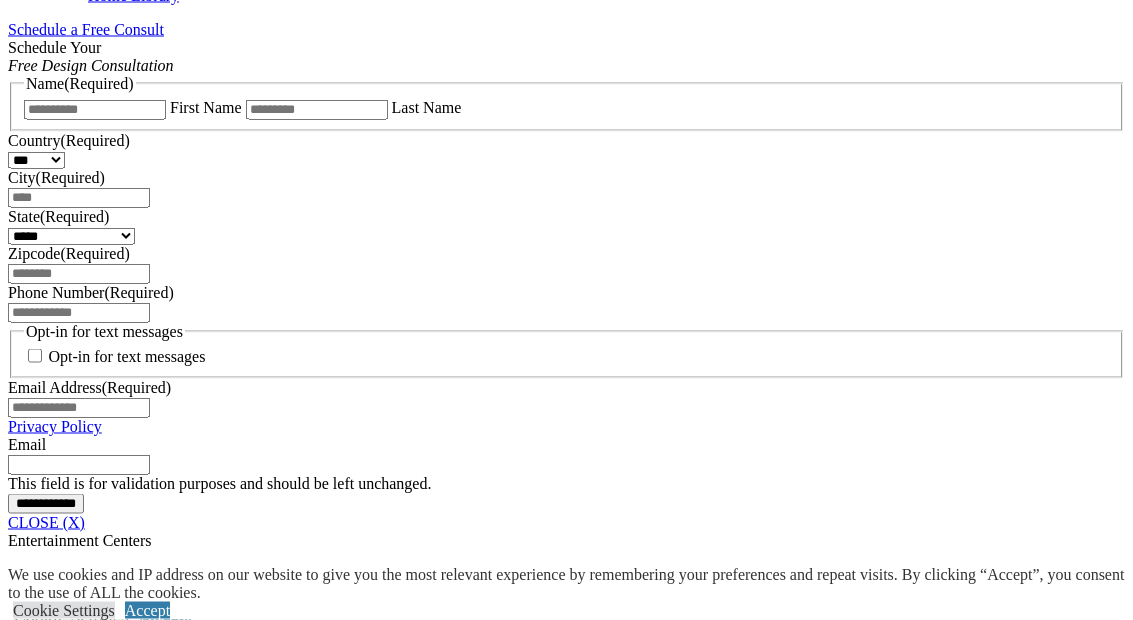 scroll, scrollTop: 1321, scrollLeft: 0, axis: vertical 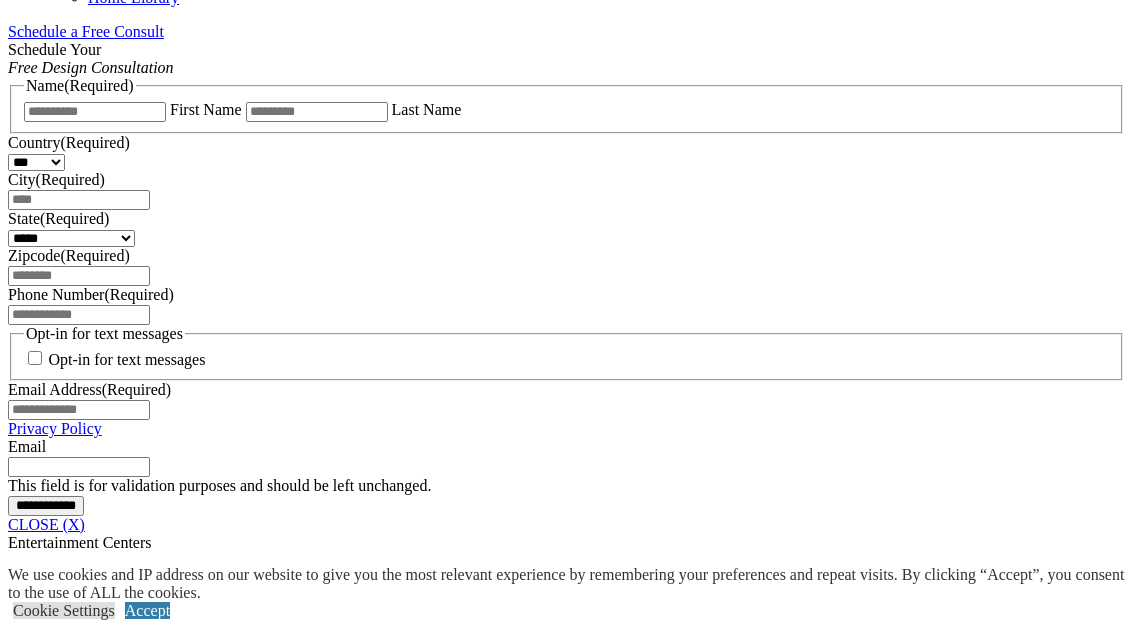 click on "Your Branch
New Jersey North
ZIP code
*****
*" at bounding box center [566, -522] 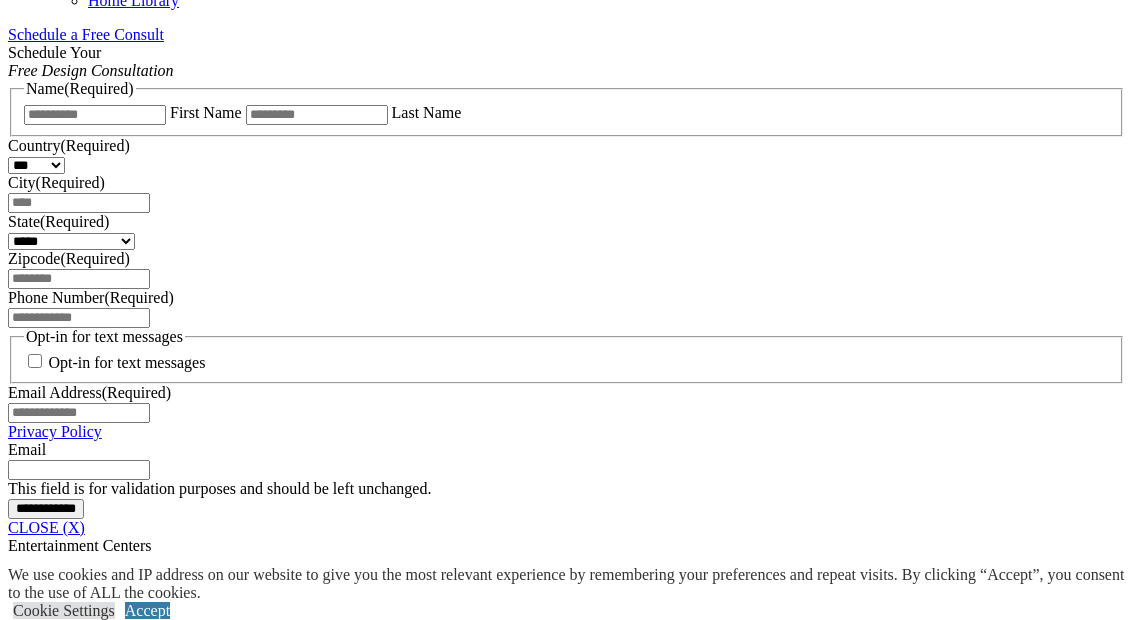 click on "*" at bounding box center (0, 0) 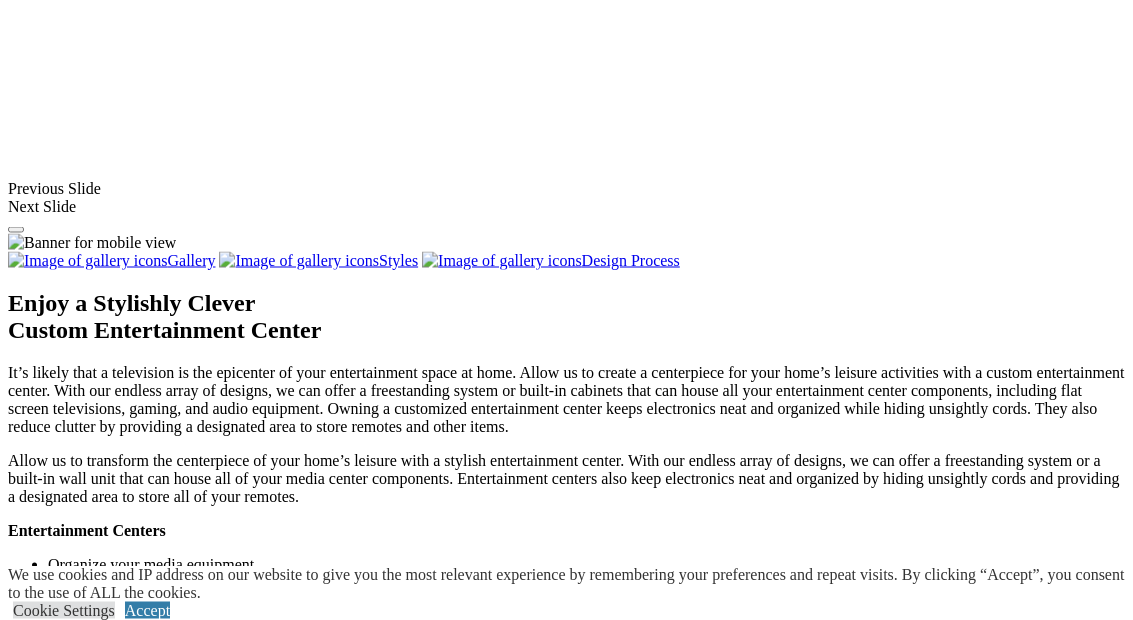 scroll, scrollTop: 2152, scrollLeft: 0, axis: vertical 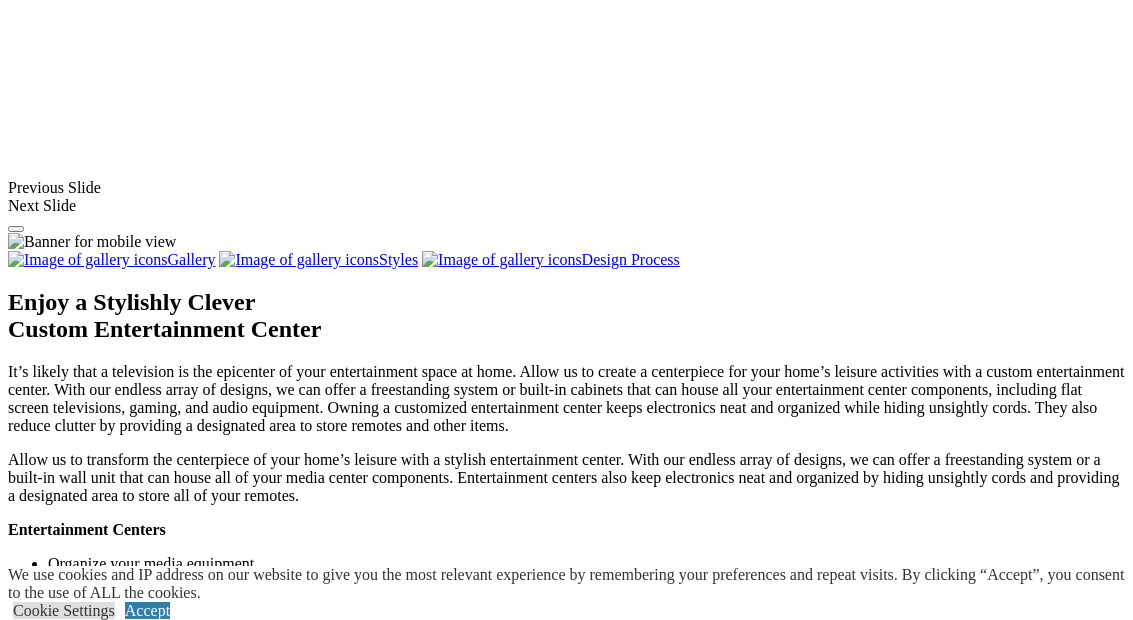 click on "First Name" at bounding box center (95, -719) 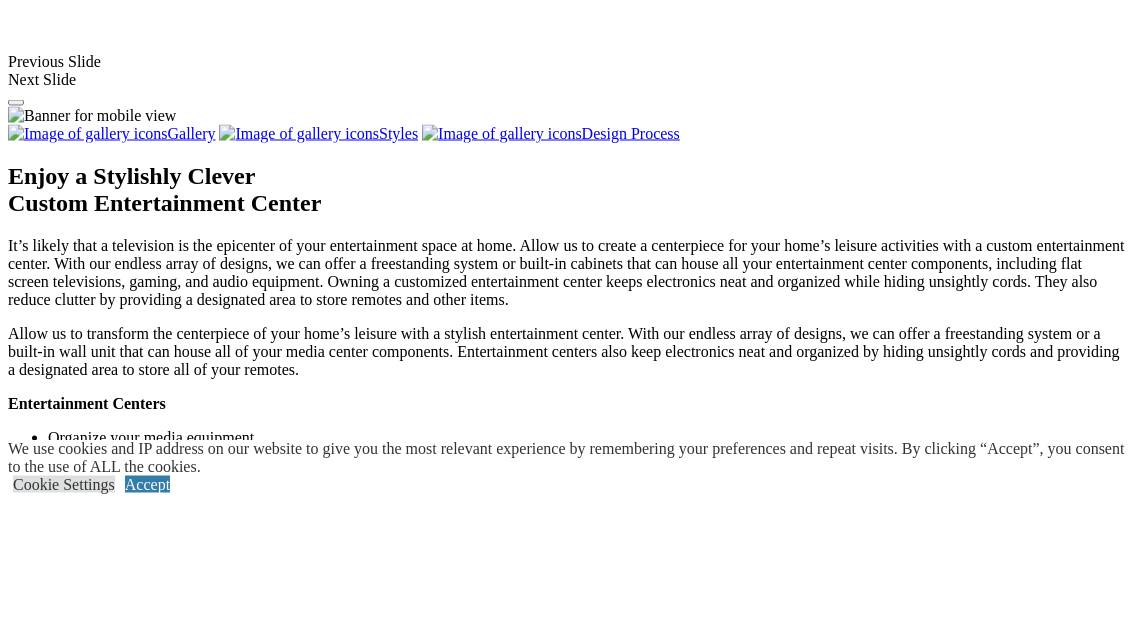 type on "*******" 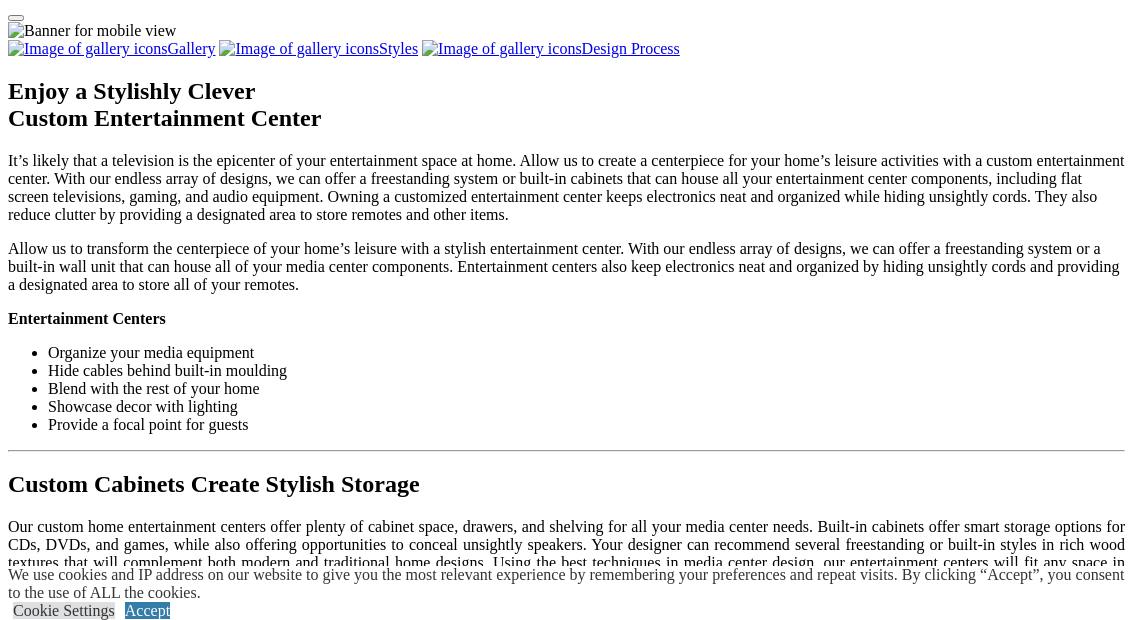 select on "**" 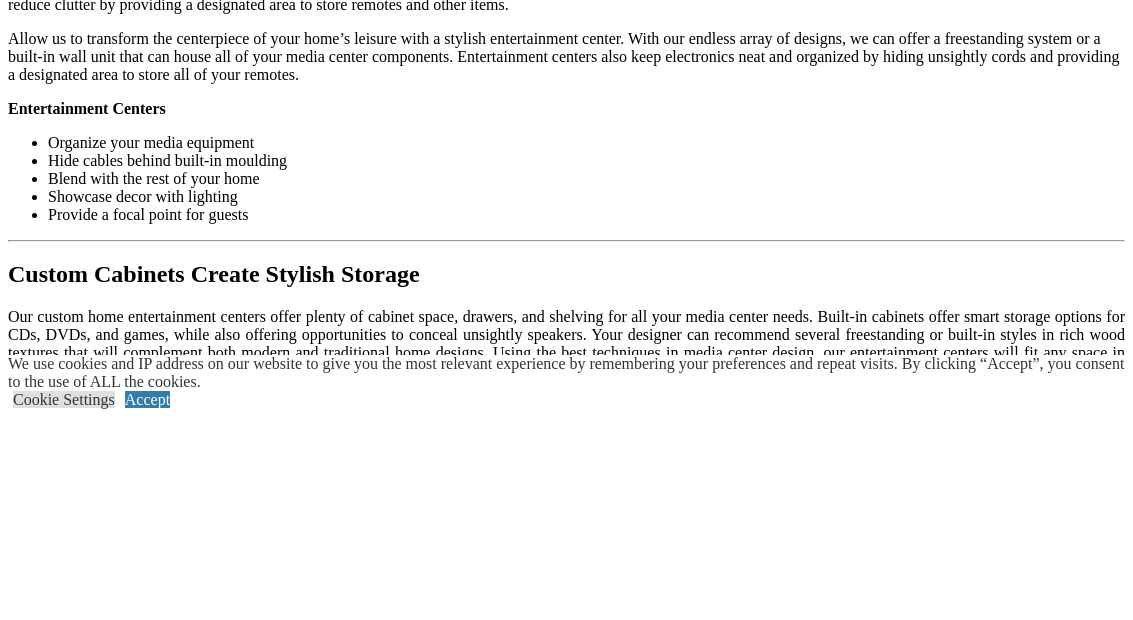 type on "*****" 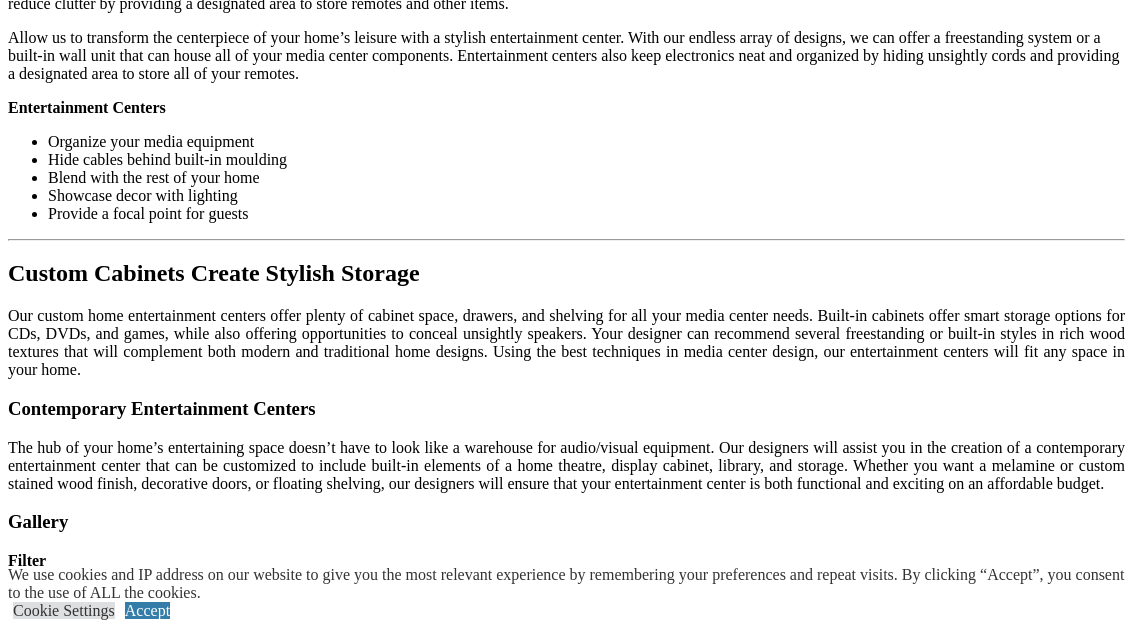 click on "**********" at bounding box center [79, -938] 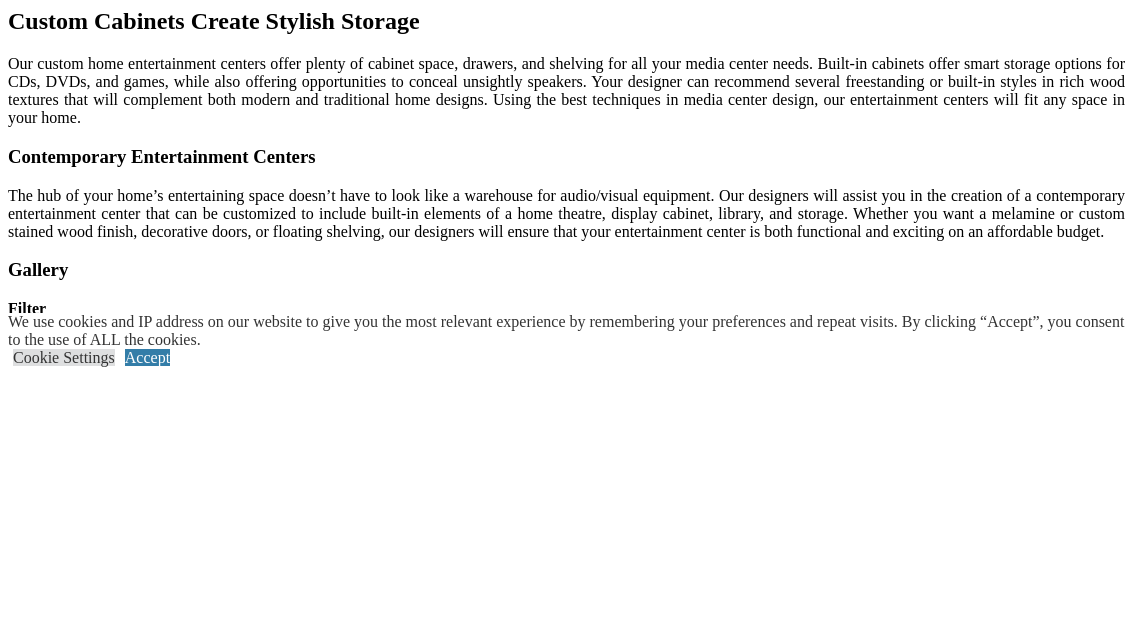 type on "*" 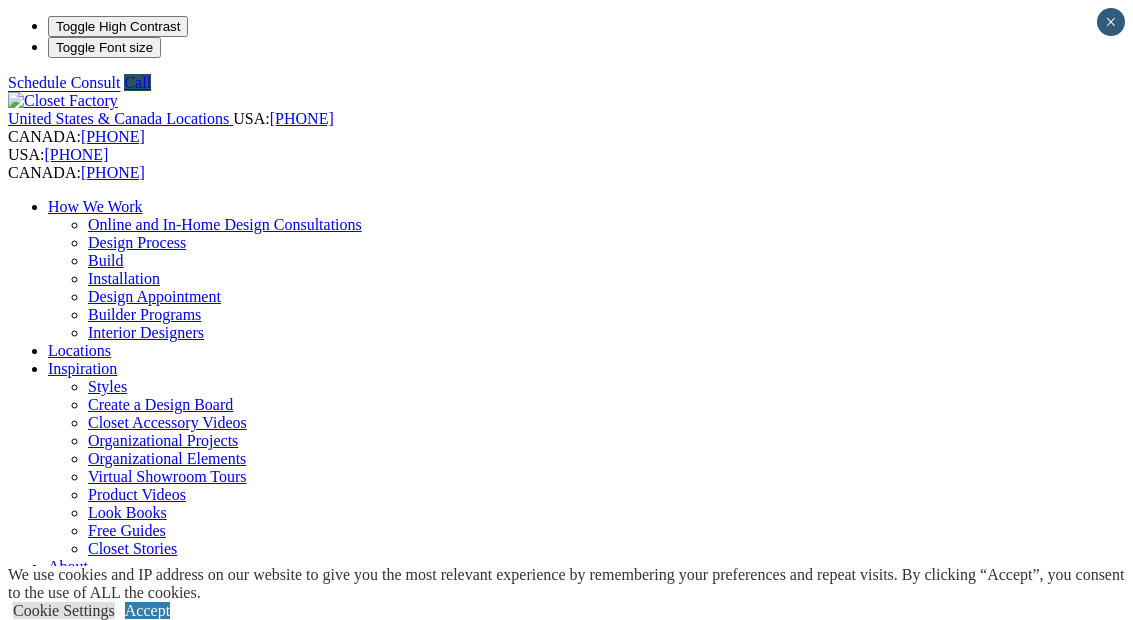 scroll, scrollTop: 0, scrollLeft: 0, axis: both 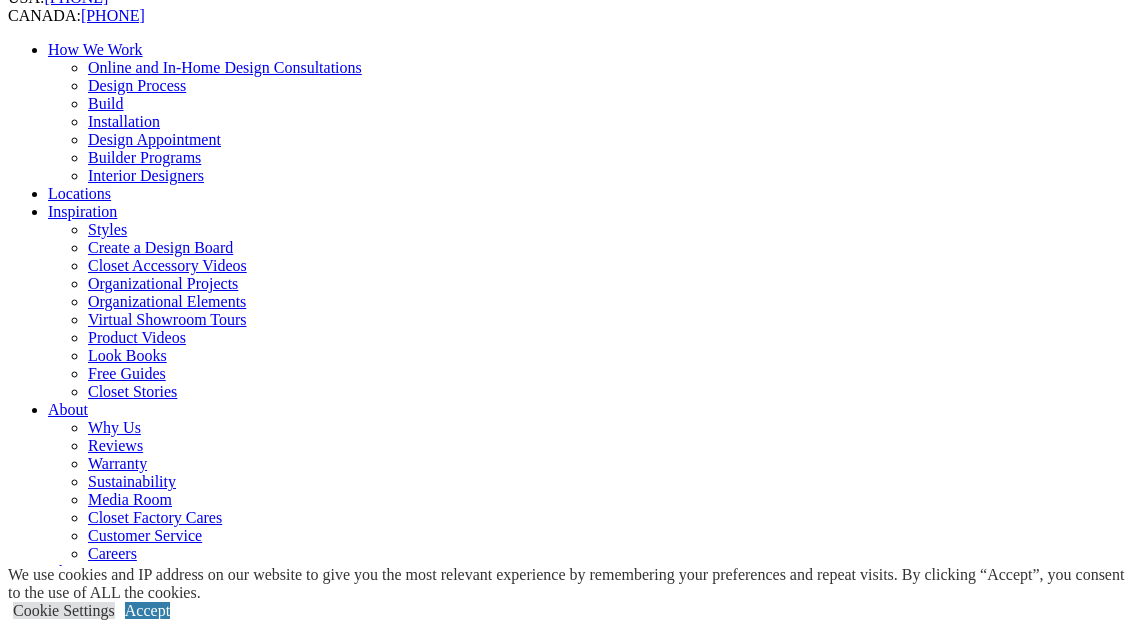 click on "First Name" at bounding box center (95, 1276) 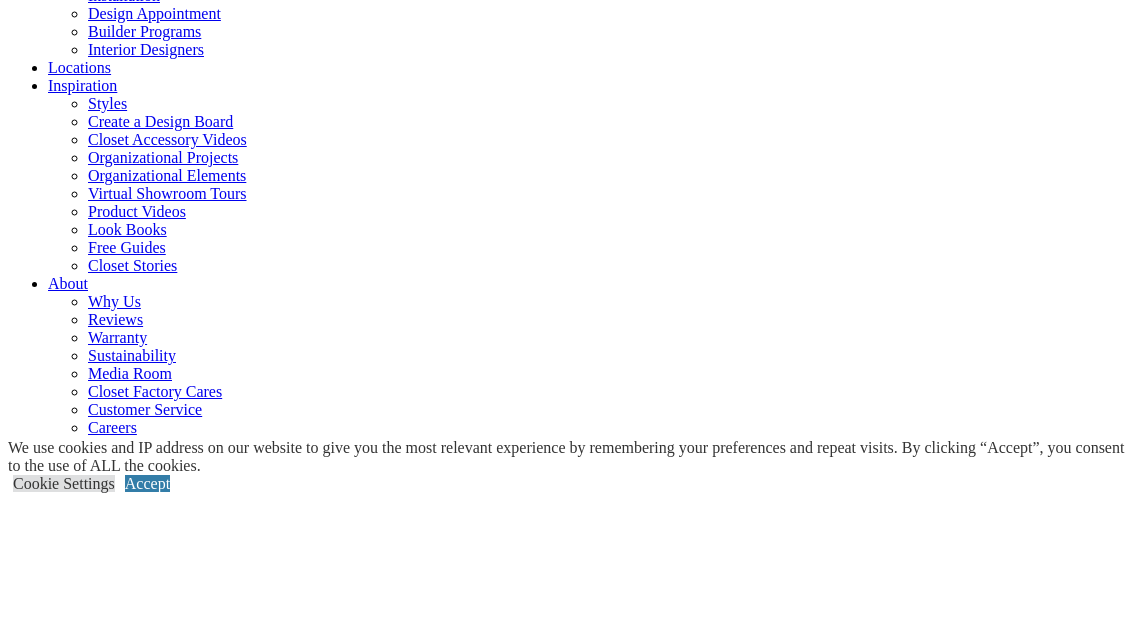 type on "*******" 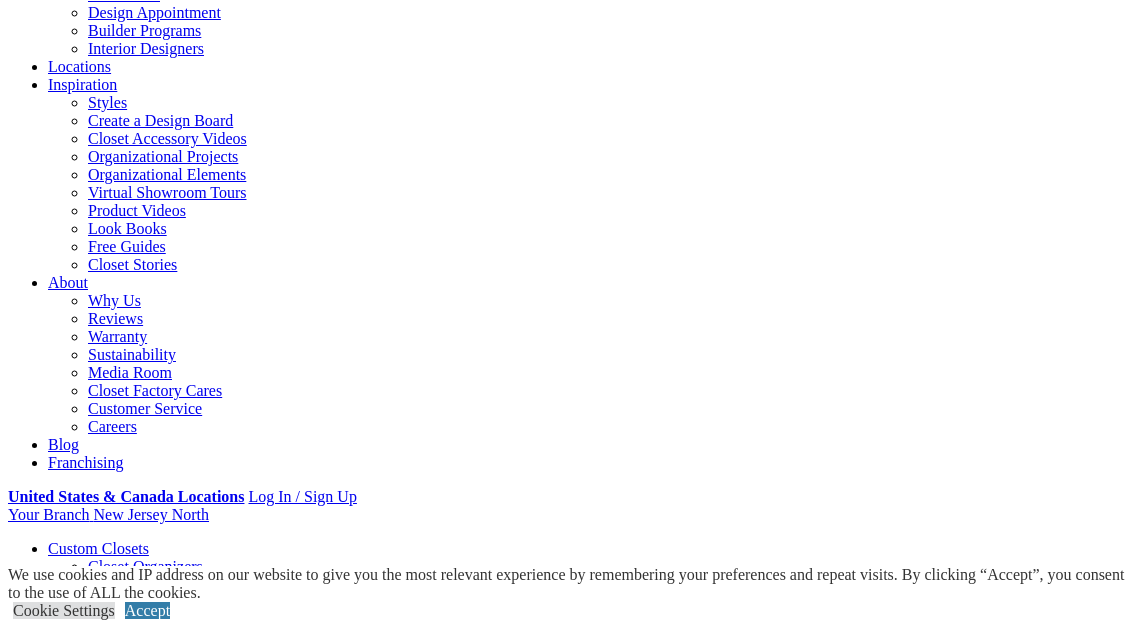 type on "**********" 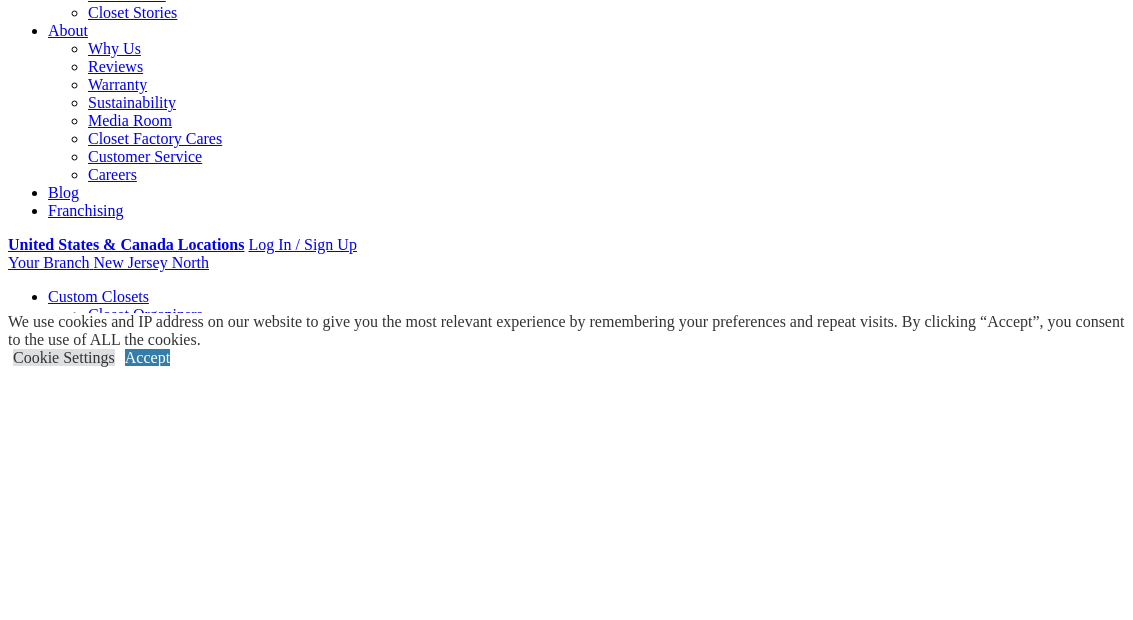 type on "**********" 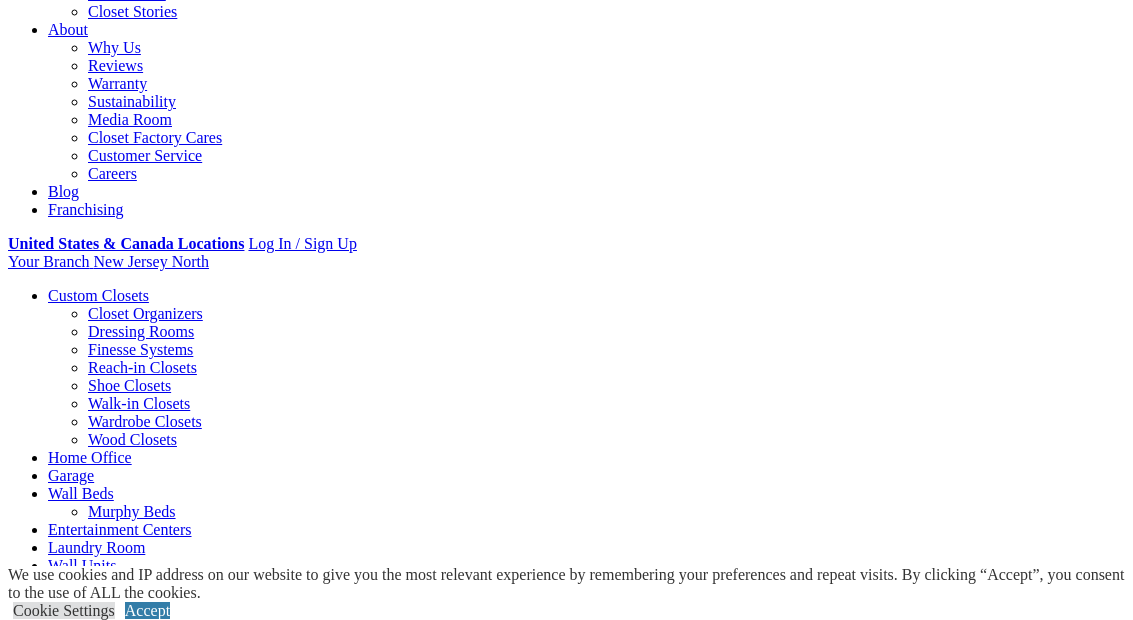 click on "**********" at bounding box center [46, 1290] 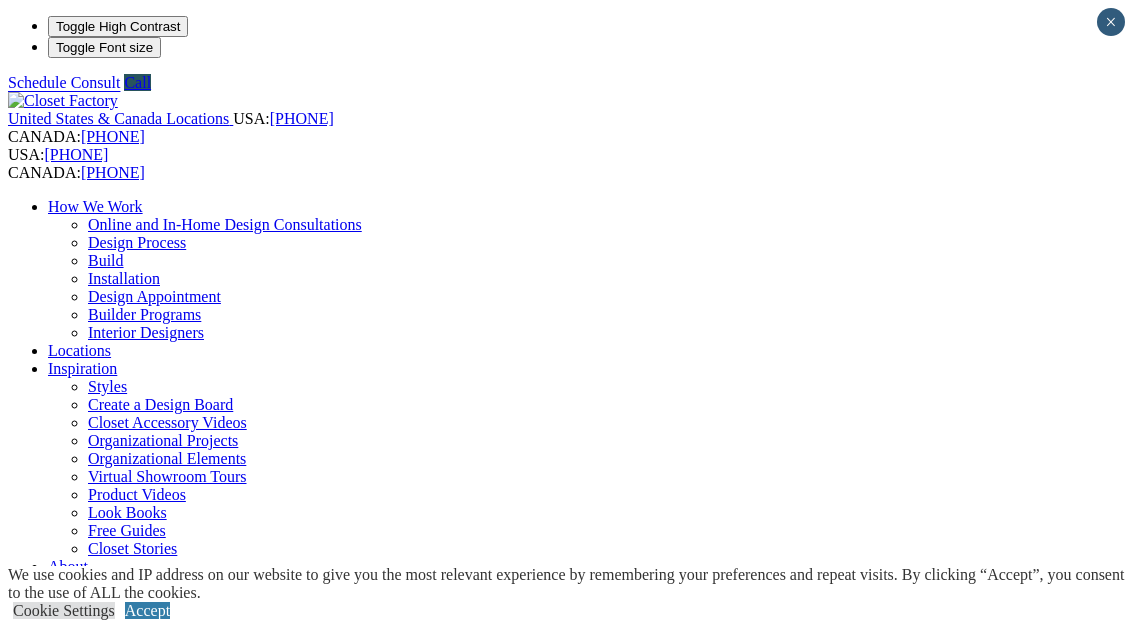 scroll, scrollTop: 0, scrollLeft: 0, axis: both 